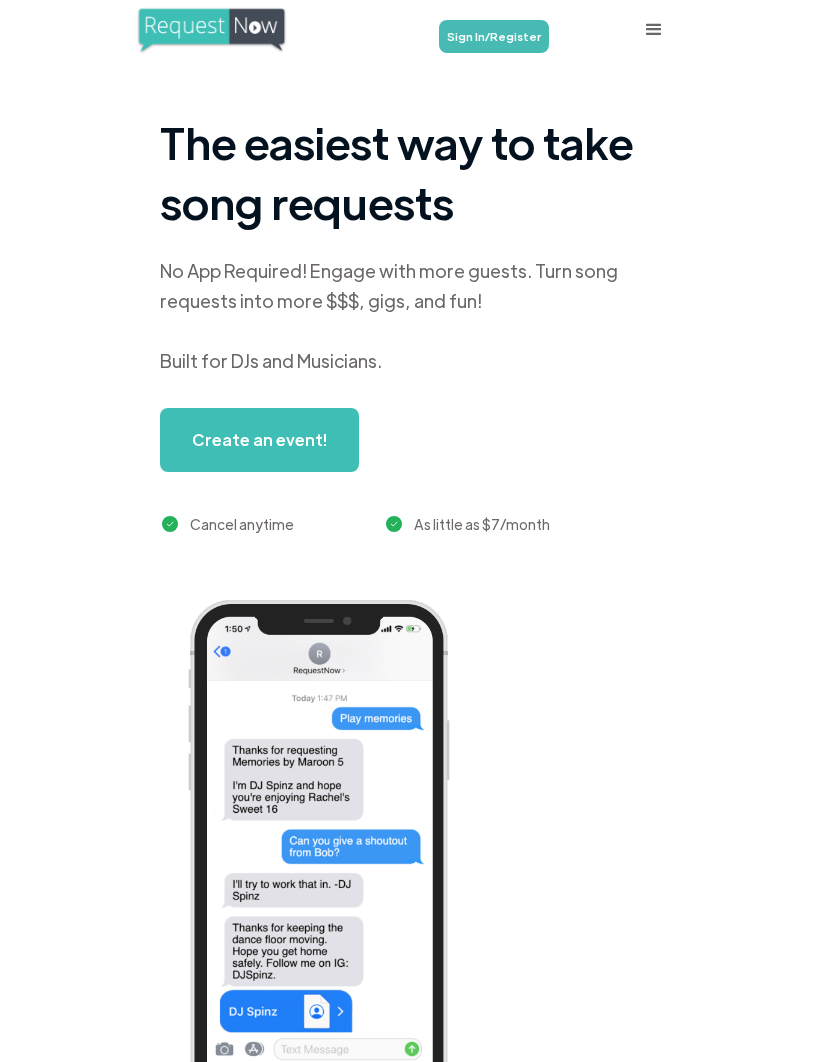 scroll, scrollTop: 0, scrollLeft: 0, axis: both 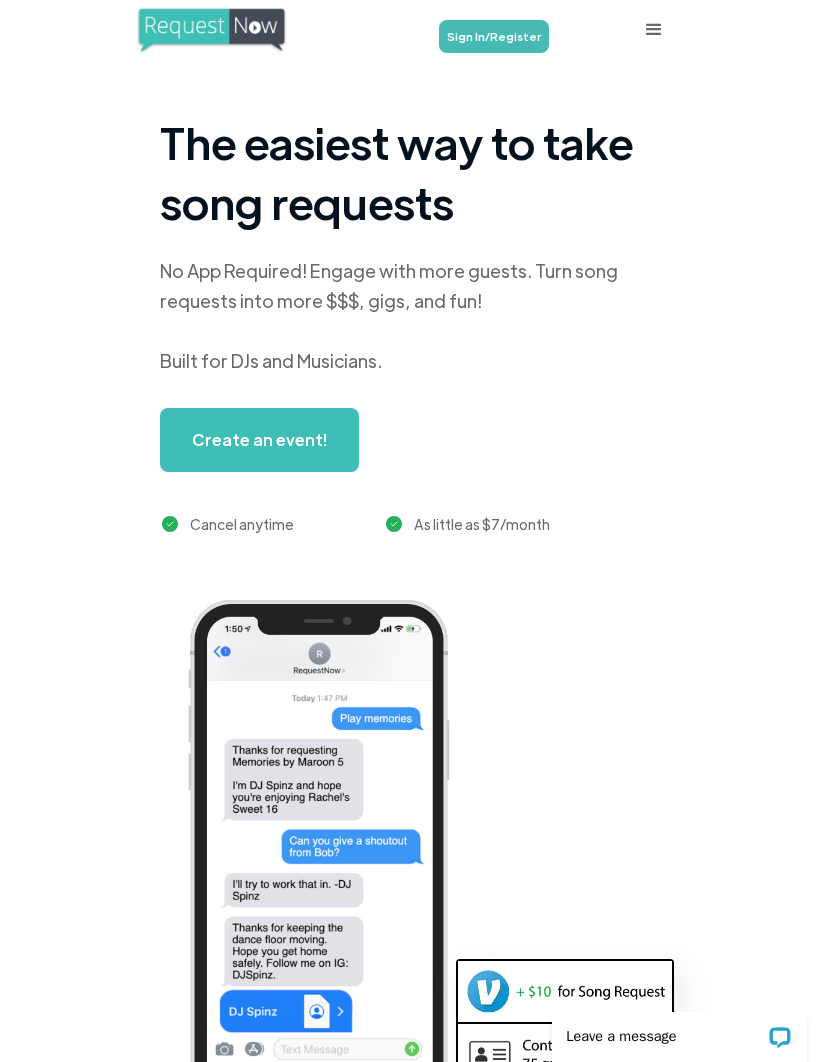 click on "Create an event!" 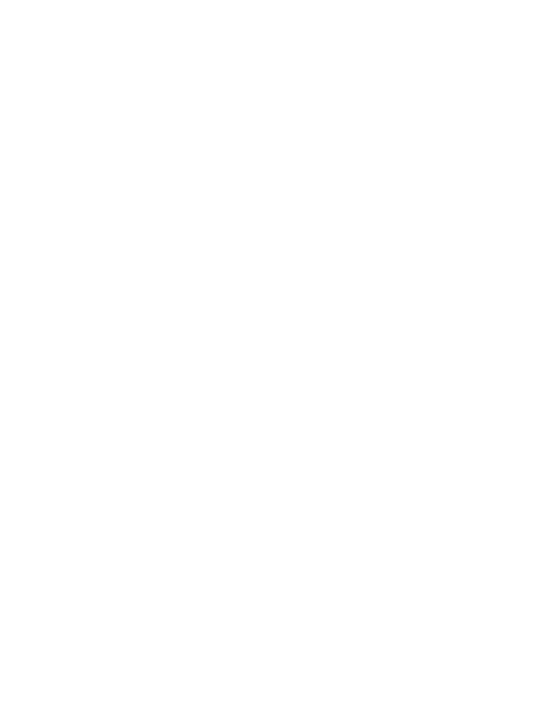scroll, scrollTop: 0, scrollLeft: 0, axis: both 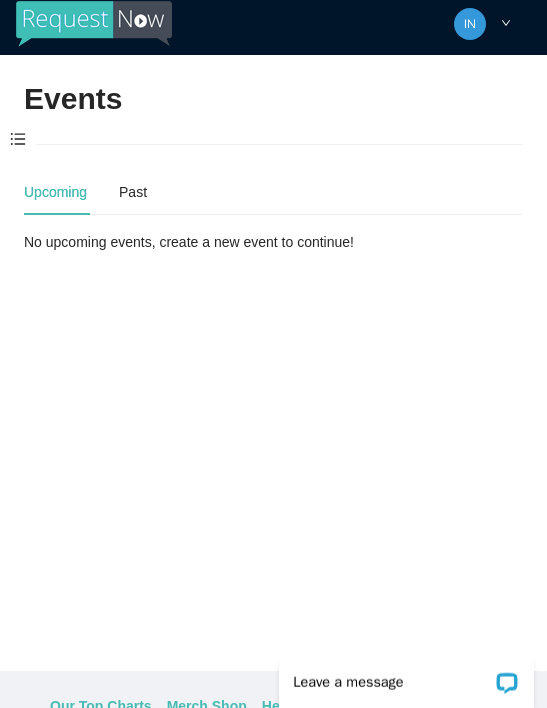 click at bounding box center (18, 140) 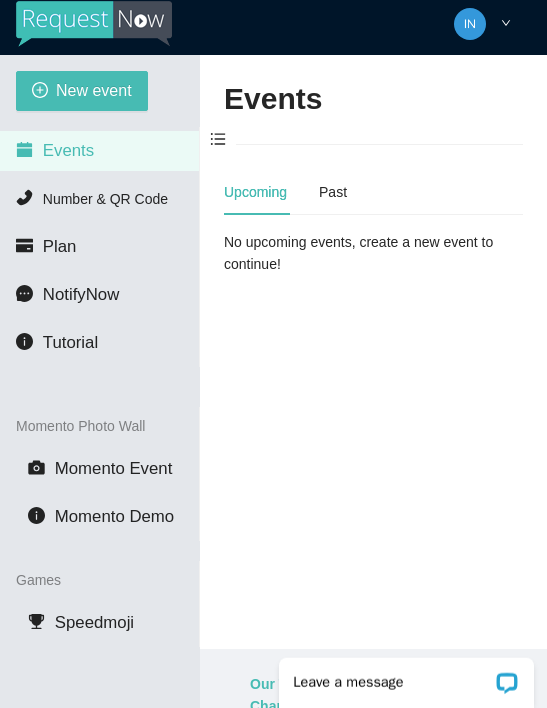 scroll, scrollTop: 10, scrollLeft: 0, axis: vertical 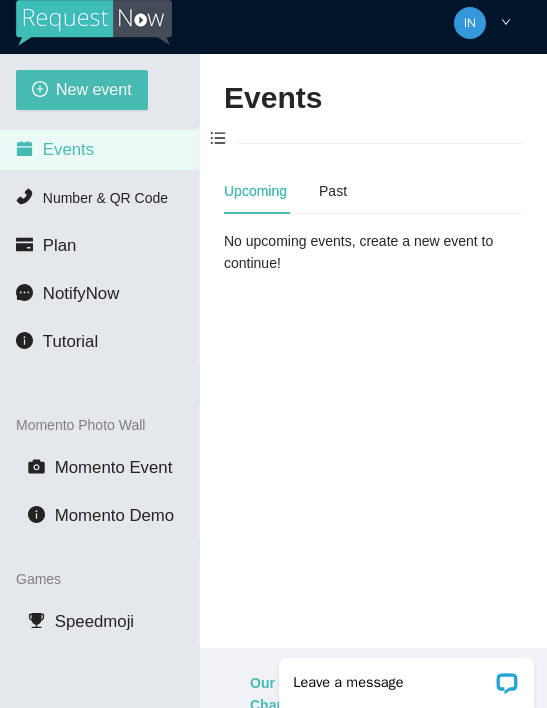 click on "New event" at bounding box center (94, 89) 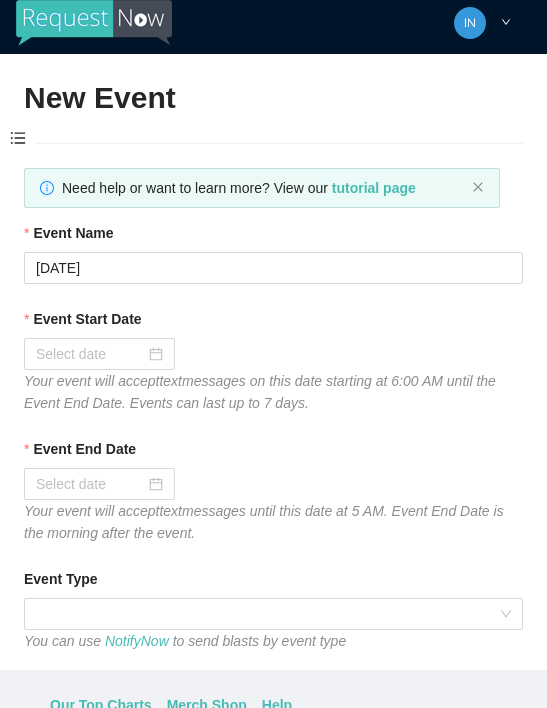 type on "Thanks for coming to Guitars and Cadillacs!
Follow us on FB & IG @guitarsandcadillacskc, tag us in your pics, and we’ll see you again soon!" 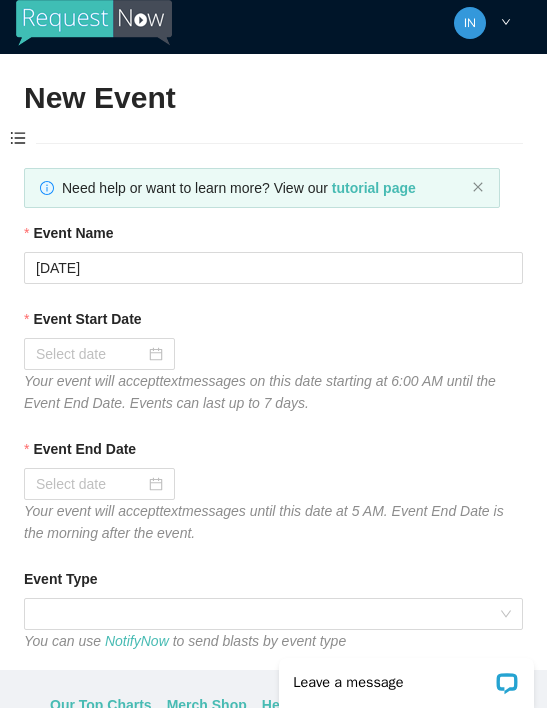 scroll, scrollTop: 0, scrollLeft: 0, axis: both 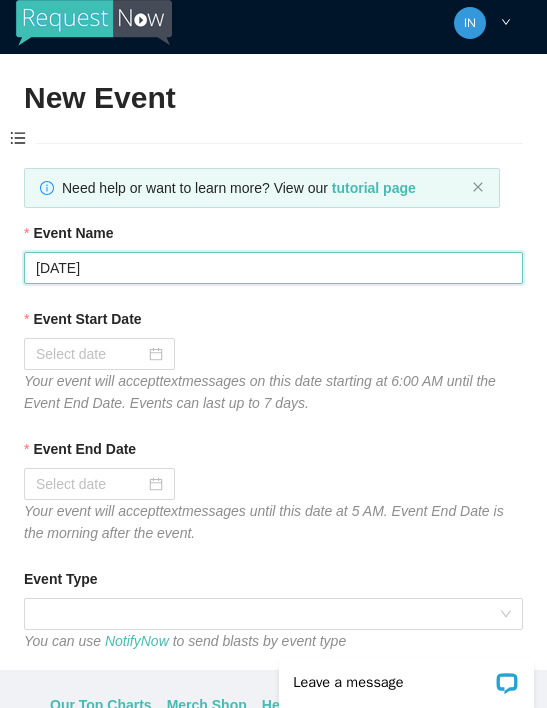click on "Wednesday" at bounding box center (273, 268) 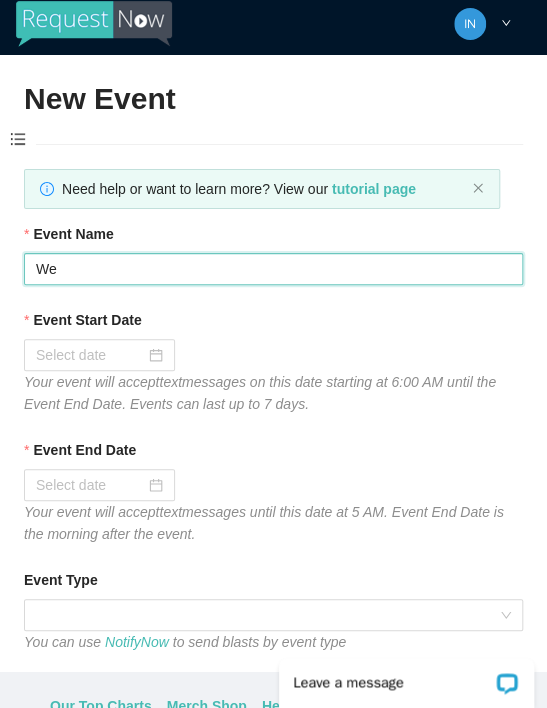 type on "W" 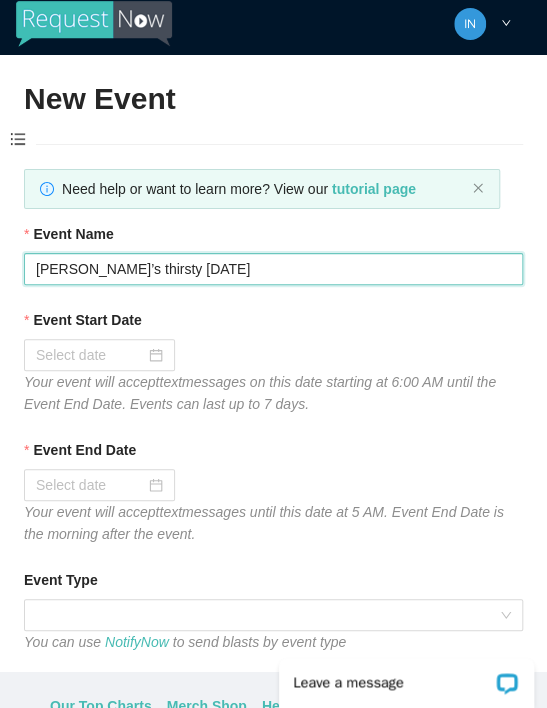 click on "Tito’s thirsty thursday" at bounding box center (273, 269) 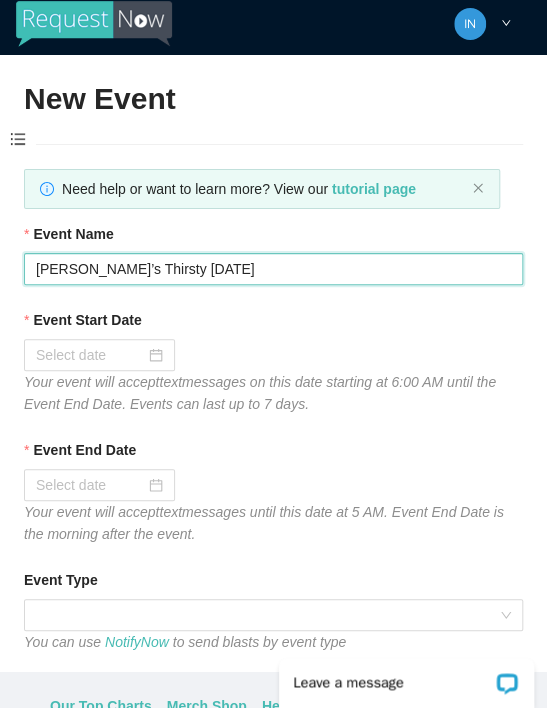 type on "Tito’s Thirsty Thursday" 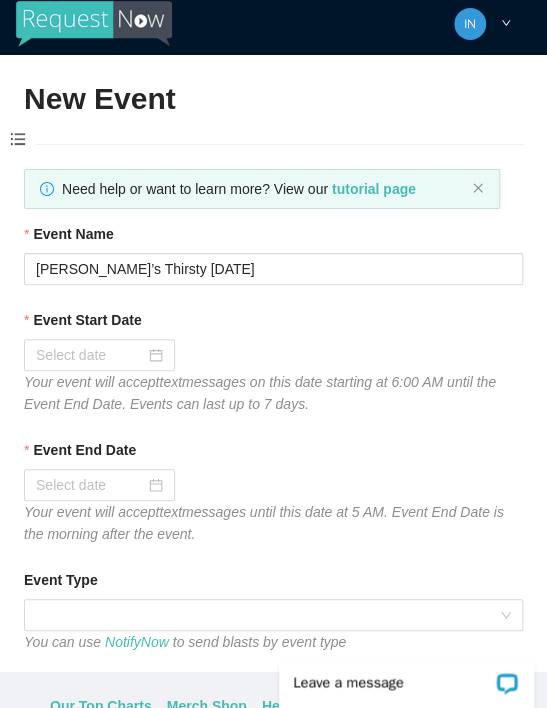 click at bounding box center [99, 355] 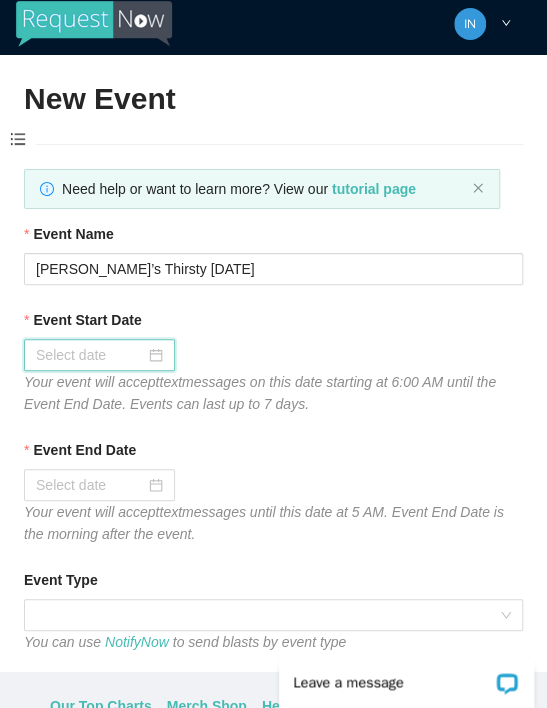 scroll, scrollTop: 10, scrollLeft: 0, axis: vertical 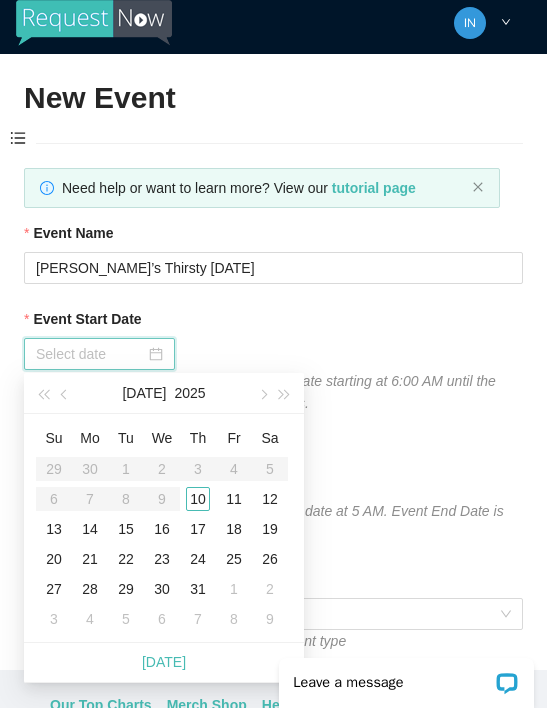 type on "07/10/2025" 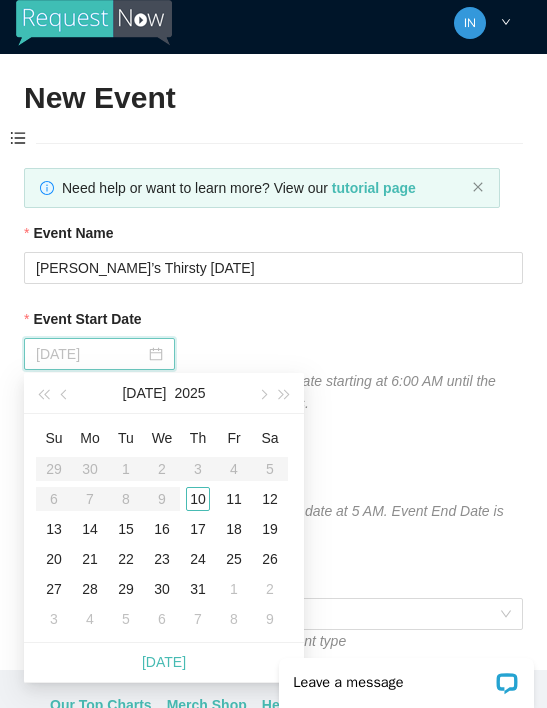 click on "10" at bounding box center [198, 499] 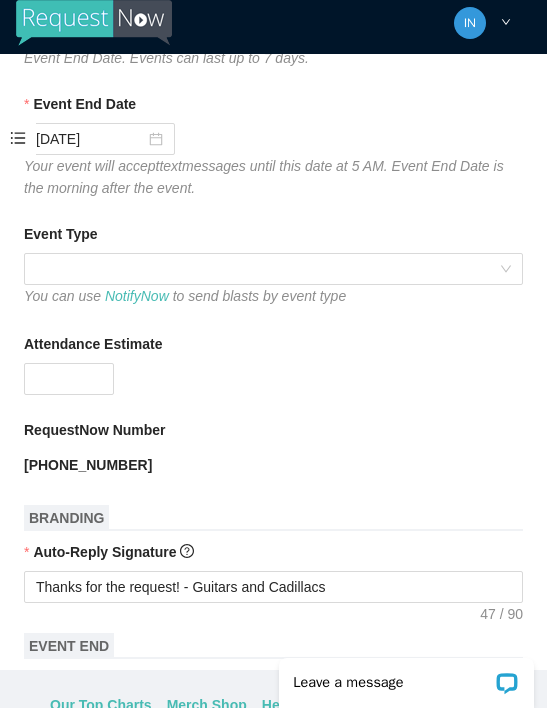 scroll, scrollTop: 348, scrollLeft: 0, axis: vertical 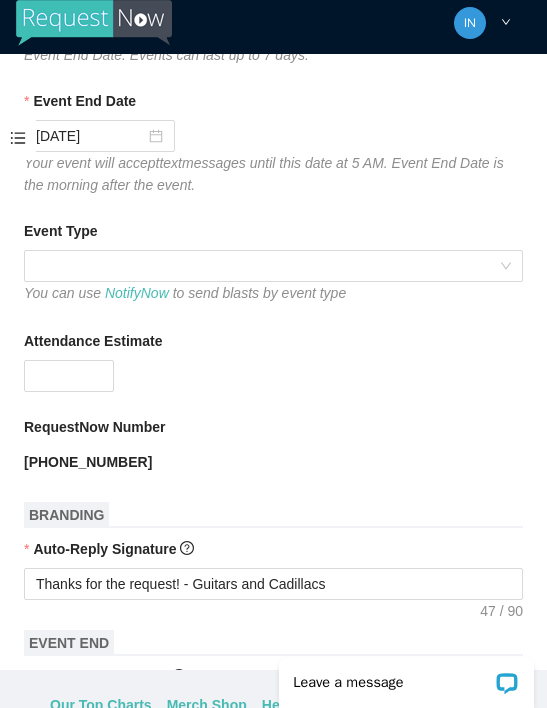click at bounding box center (273, 266) 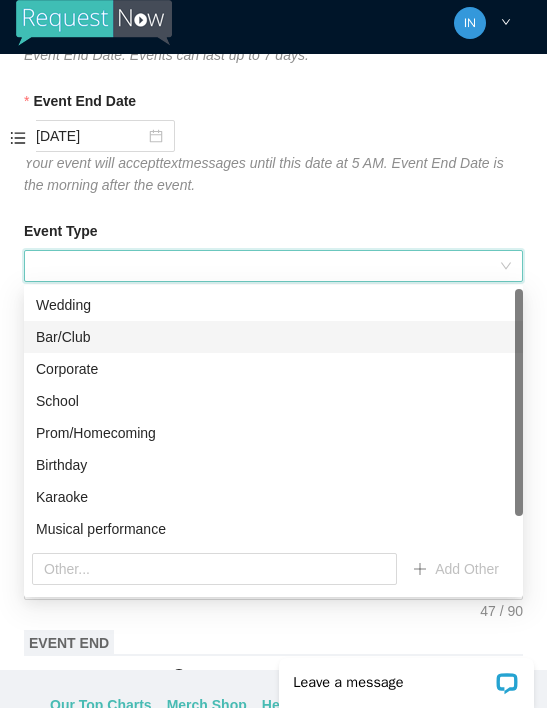 click on "Bar/Club" at bounding box center [273, 337] 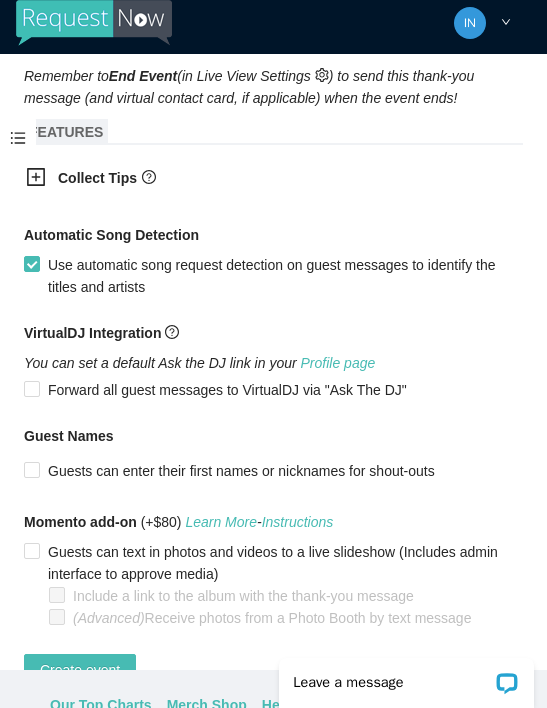 scroll, scrollTop: 1188, scrollLeft: 0, axis: vertical 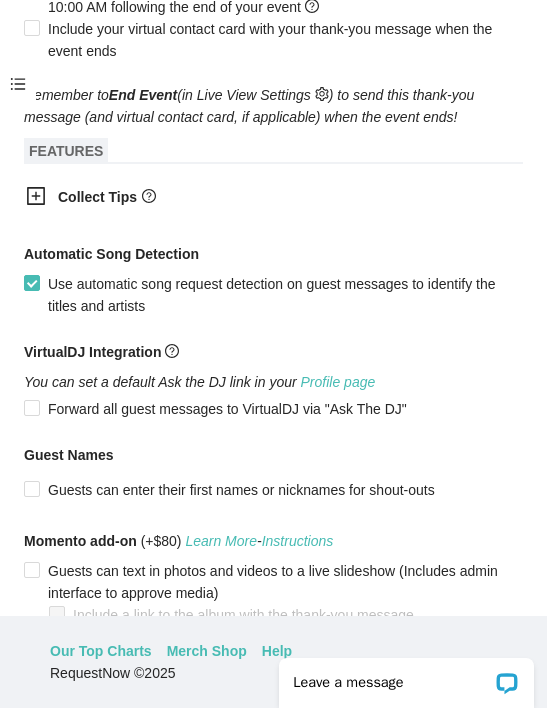 click on "Guests can enter their first names or nicknames for shout-outs" at bounding box center [31, 488] 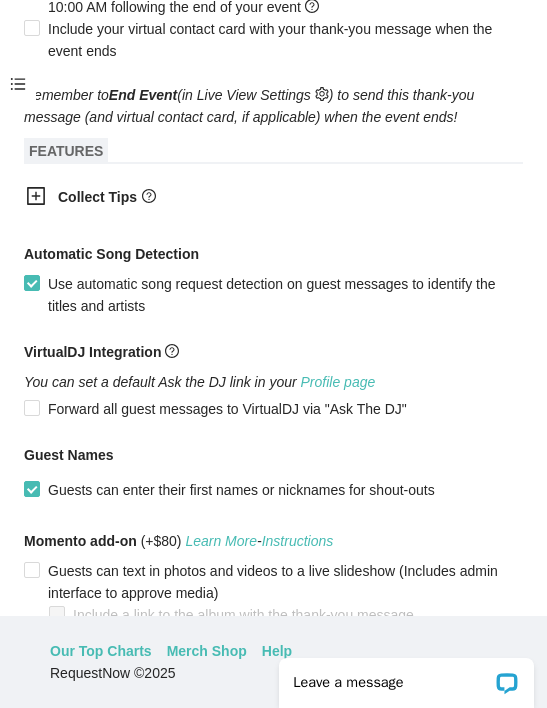 click on "Guests can enter their first names or nicknames for shout-outs" at bounding box center (31, 488) 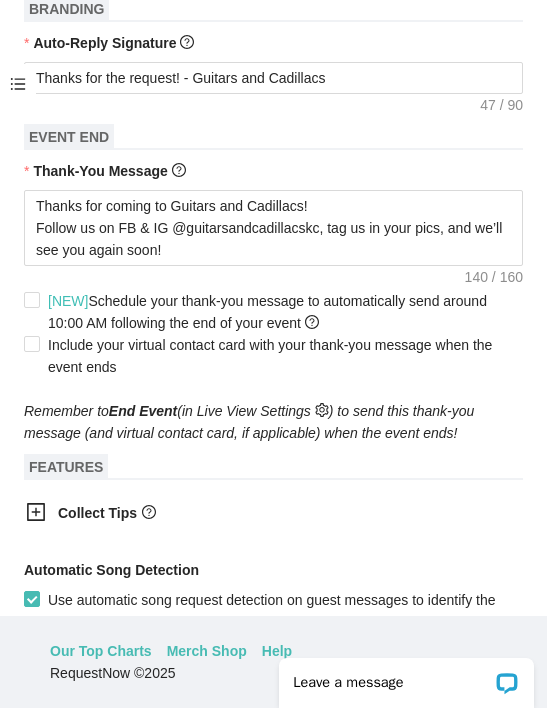 scroll, scrollTop: 791, scrollLeft: 0, axis: vertical 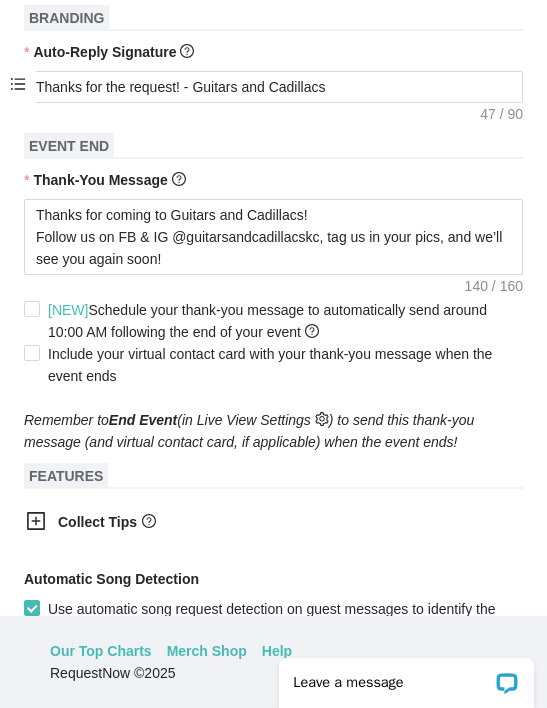 click 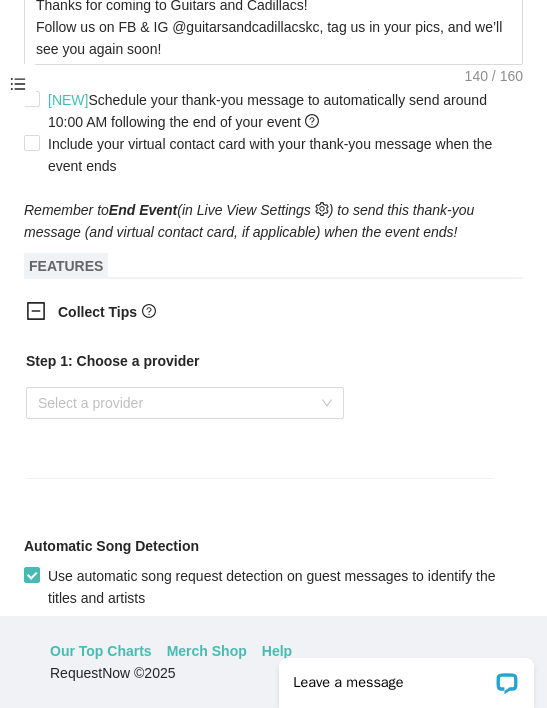 scroll, scrollTop: 1039, scrollLeft: 0, axis: vertical 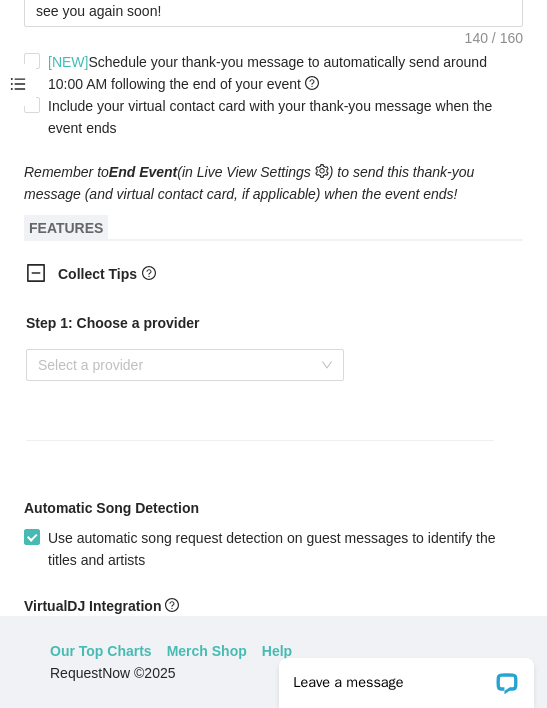 click at bounding box center (178, 365) 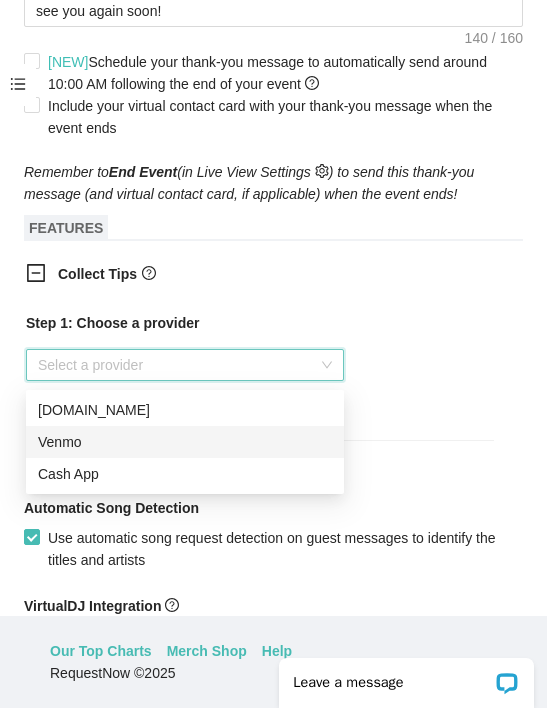 click on "Venmo" at bounding box center (185, 442) 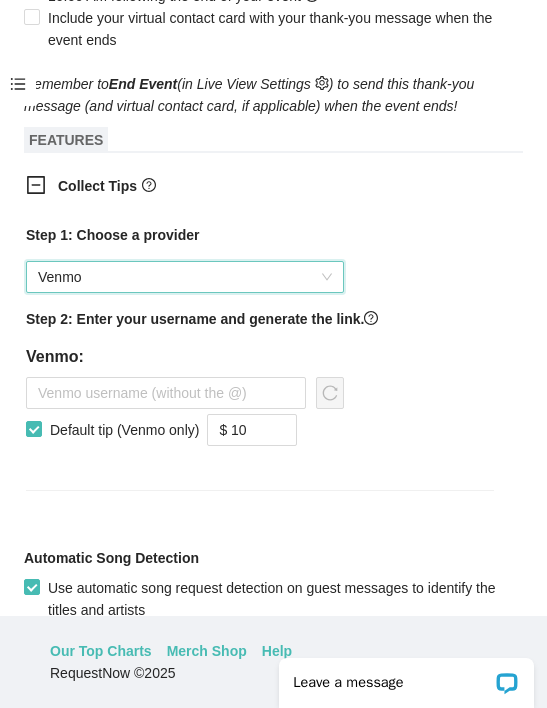 scroll, scrollTop: 1143, scrollLeft: 0, axis: vertical 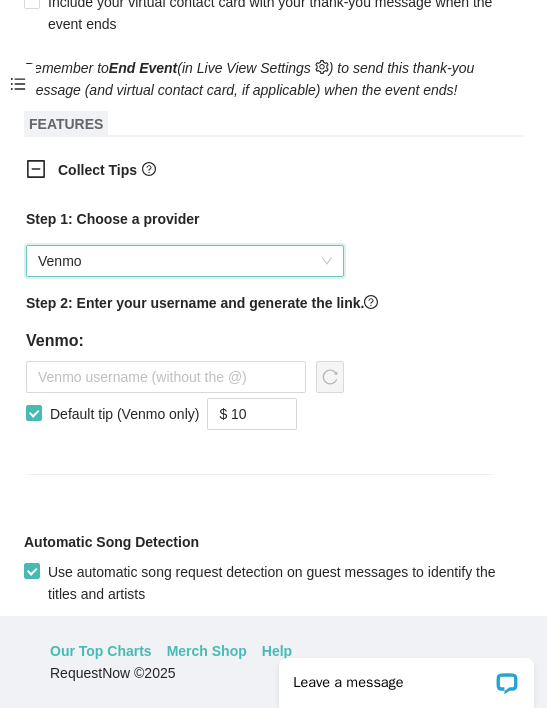 click on "$ 10" at bounding box center (252, 414) 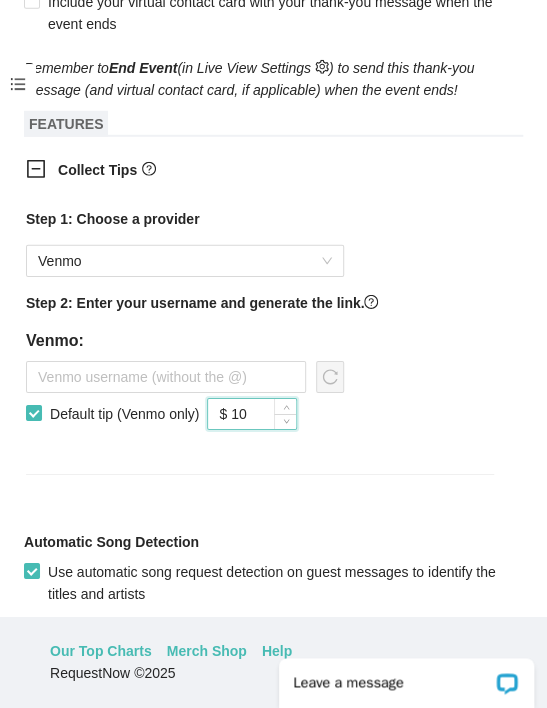 click on "$ 10" at bounding box center [252, 414] 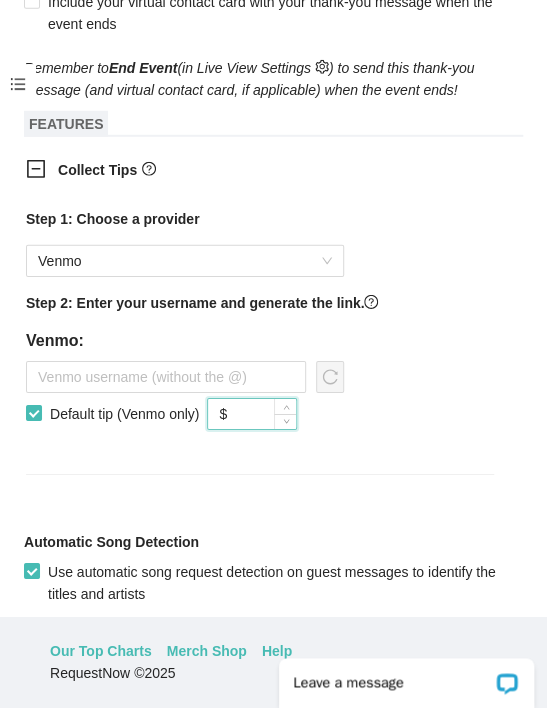 type on "$ 5" 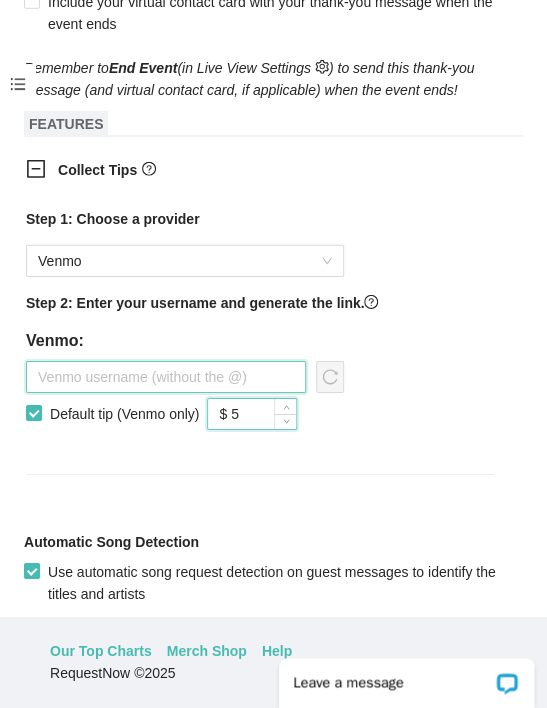 click at bounding box center (166, 377) 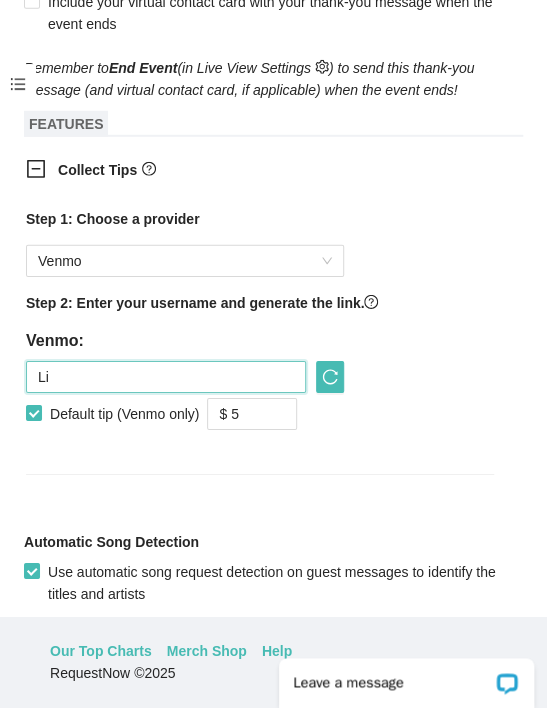 type on "L" 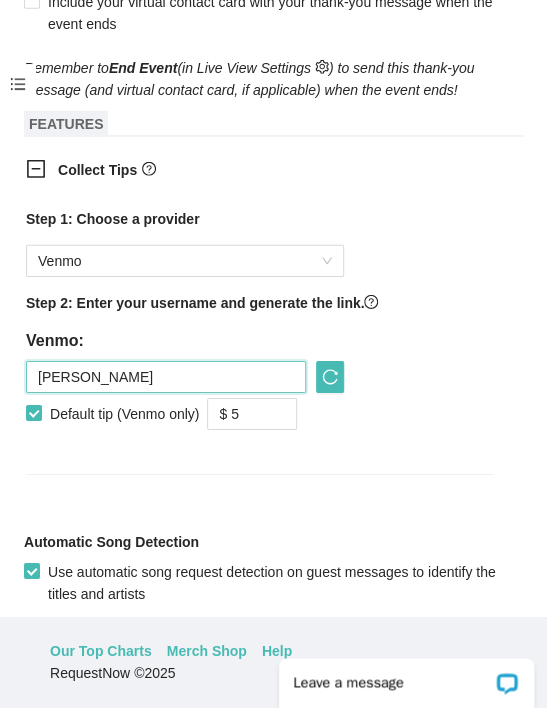 click on "Libby-staver" at bounding box center (166, 377) 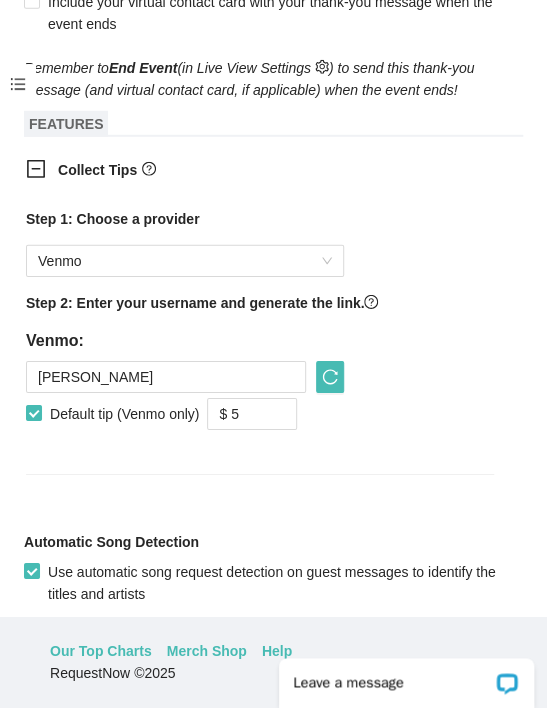 click on "Venmo:" at bounding box center [185, 341] 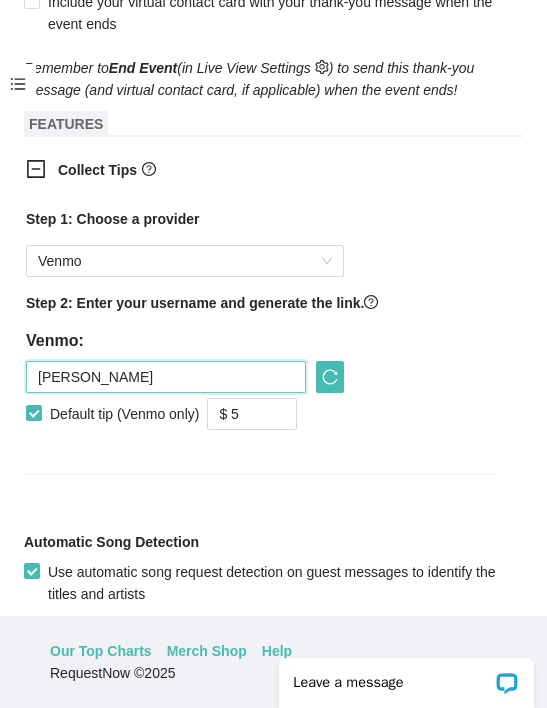 click on "Libby-staver" at bounding box center (166, 377) 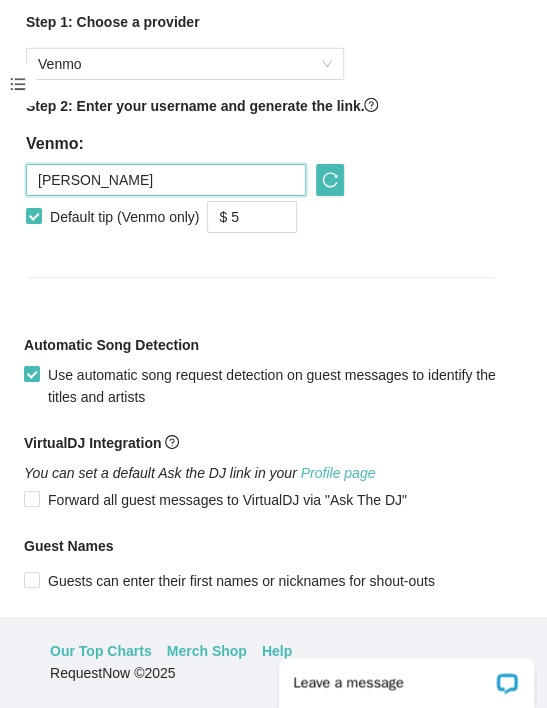 scroll, scrollTop: 1341, scrollLeft: 0, axis: vertical 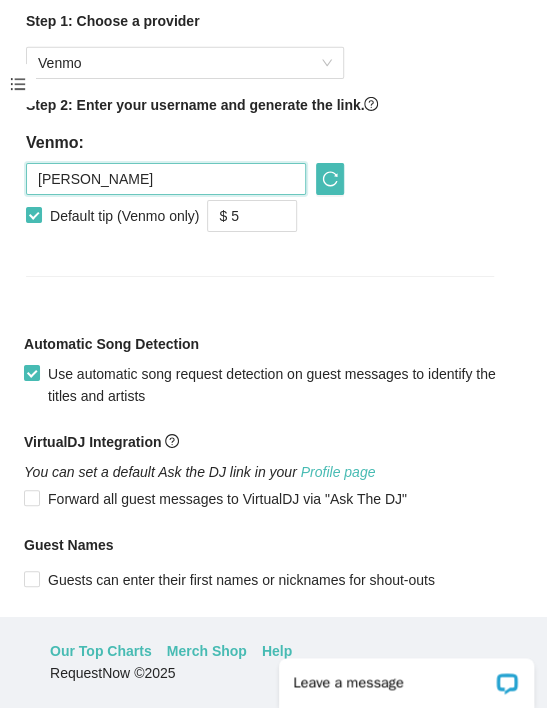 type on "libby-staver" 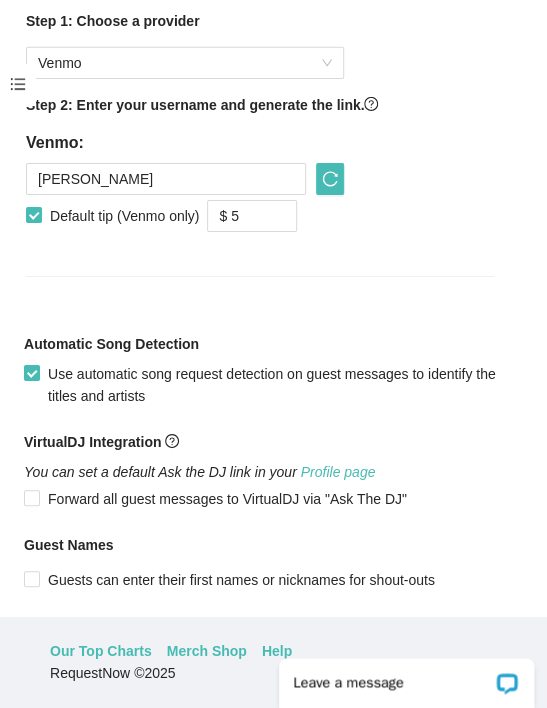 click 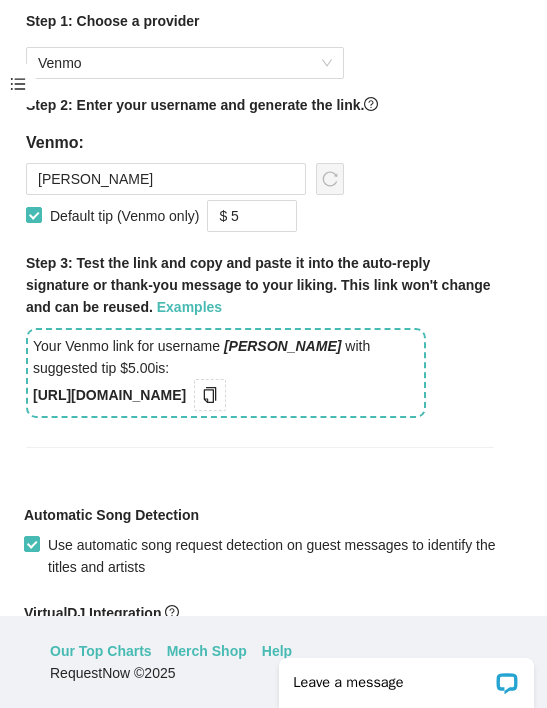 click on "https://songtip.me/44o4pEp" at bounding box center [109, 395] 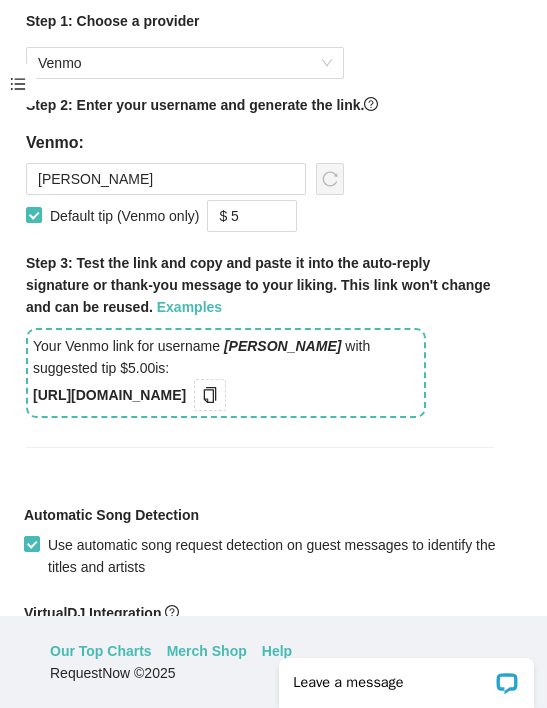 click on "https://songtip.me/44o4pEp" at bounding box center (109, 395) 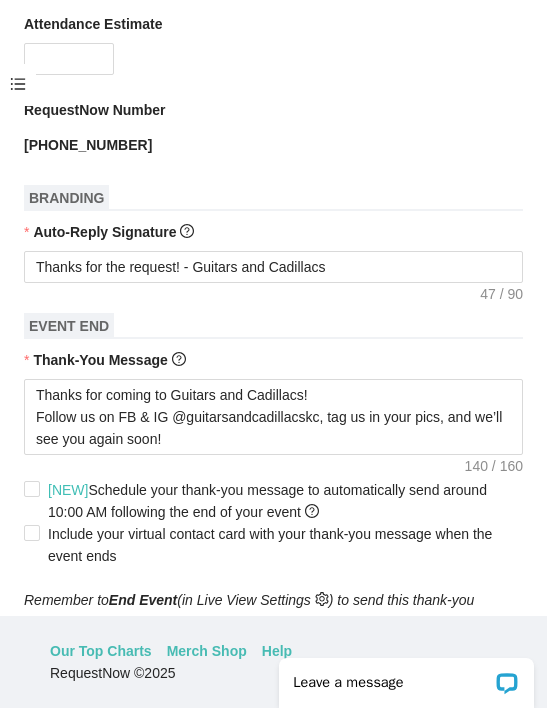 scroll, scrollTop: 612, scrollLeft: 0, axis: vertical 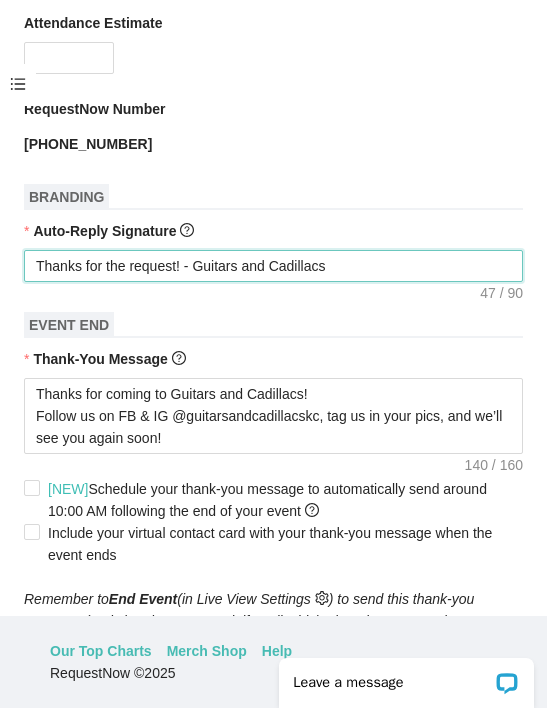 click on "Thanks for the request! - Guitars and Cadillacs" at bounding box center [273, 266] 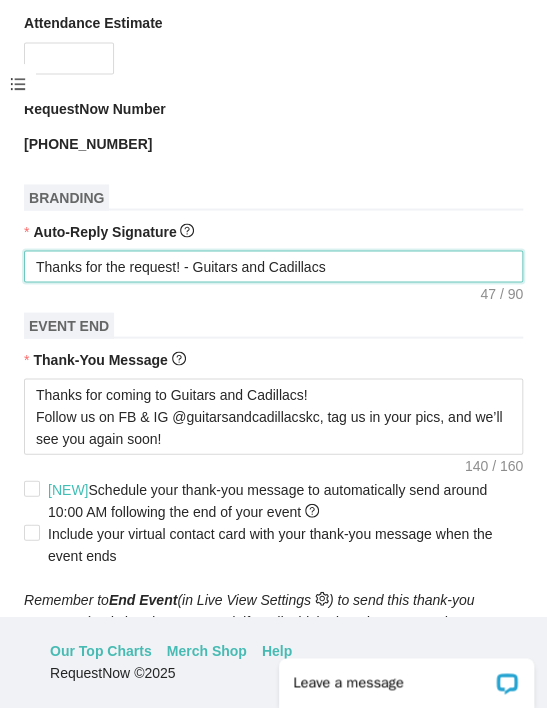 type on "Thanks for the request! - Guitars and Cadillacs" 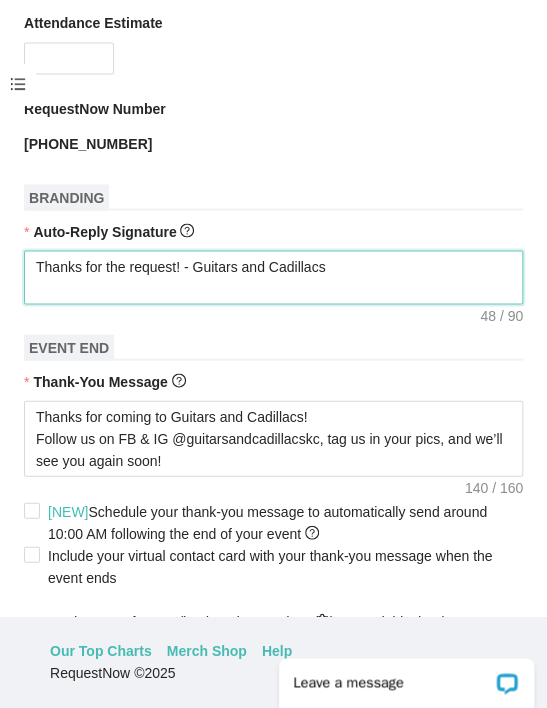click on "Thanks for the request! - Guitars and Cadillacs" at bounding box center (273, 277) 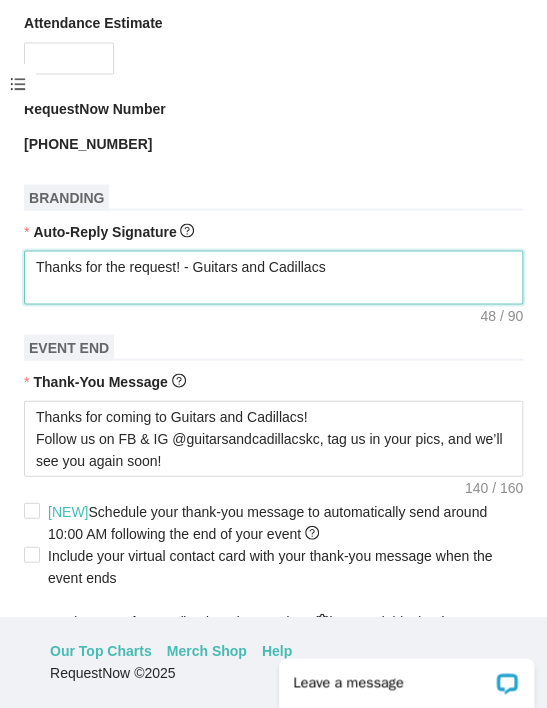 paste on "https://songtip.me/44o4pEp" 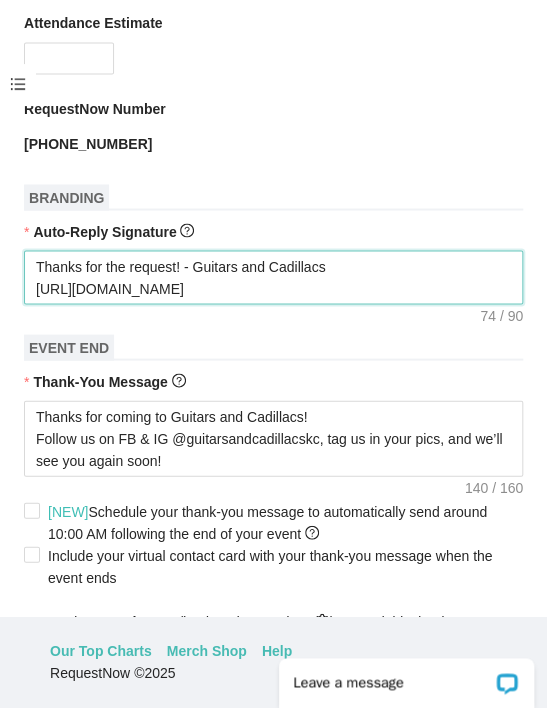 click on "Thanks for the request! - Guitars and Cadillacs
https://songtip.me/44o4pEp" at bounding box center (273, 277) 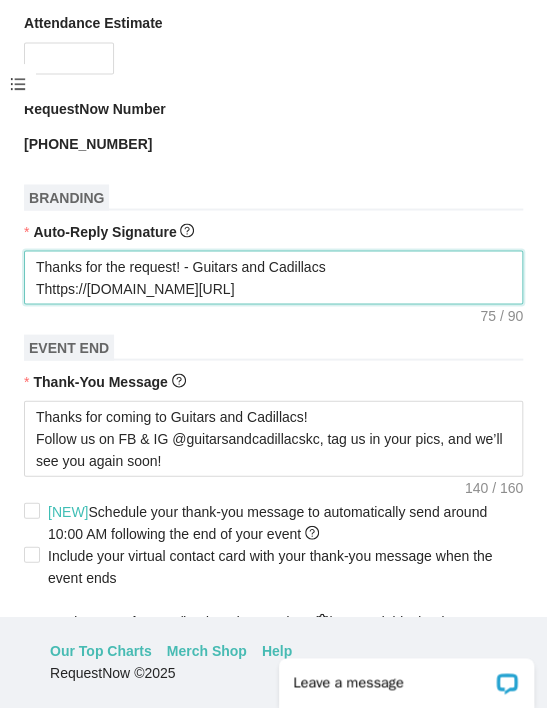 type on "Thanks for the request! - Guitars and Cadillacs
Tihttps://songtip.me/44o4pEp" 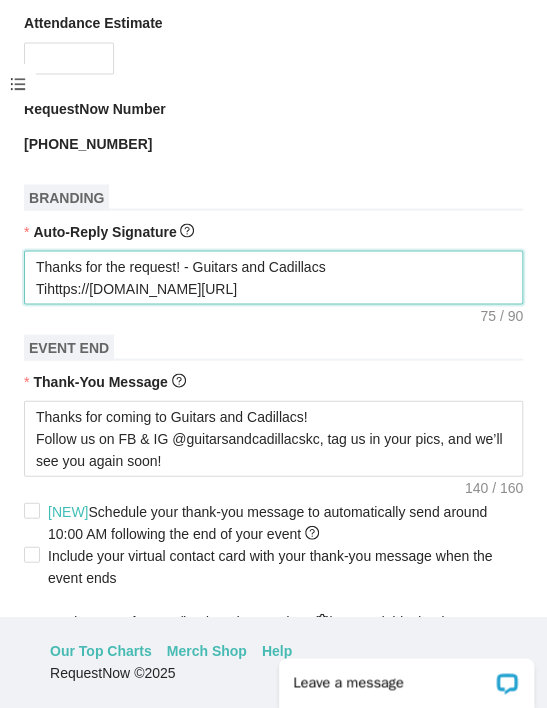 type on "Thanks for the request! - Guitars and Cadillacs
Tihttps://songtip.me/44o4pEp" 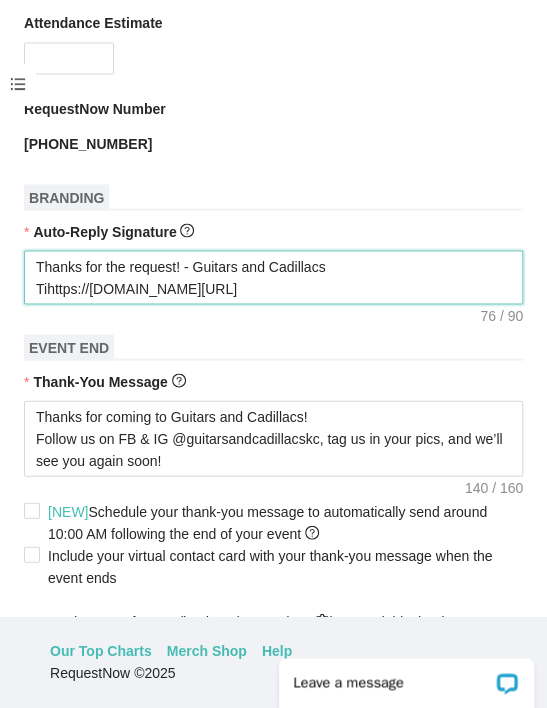 type on "Thanks for the request! - Guitars and Cadillacs
Tiphttps://songtip.me/44o4pEp" 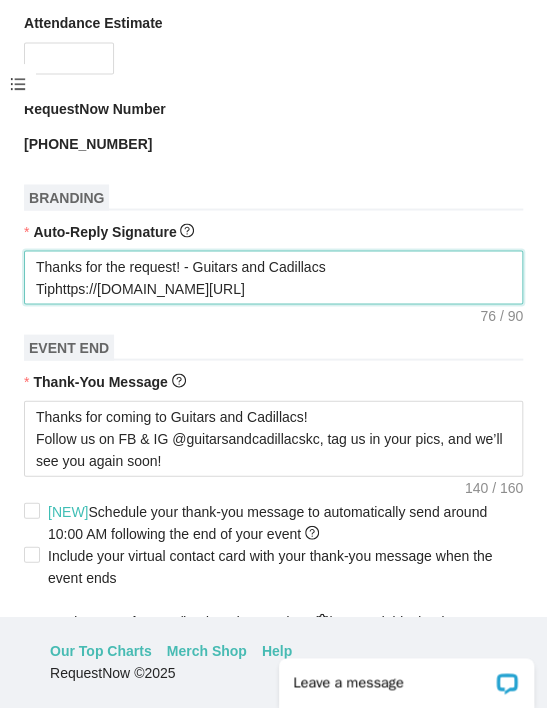 type on "Thanks for the request! - Guitars and Cadillacs
Tiphttps://songtip.me/44o4pEp" 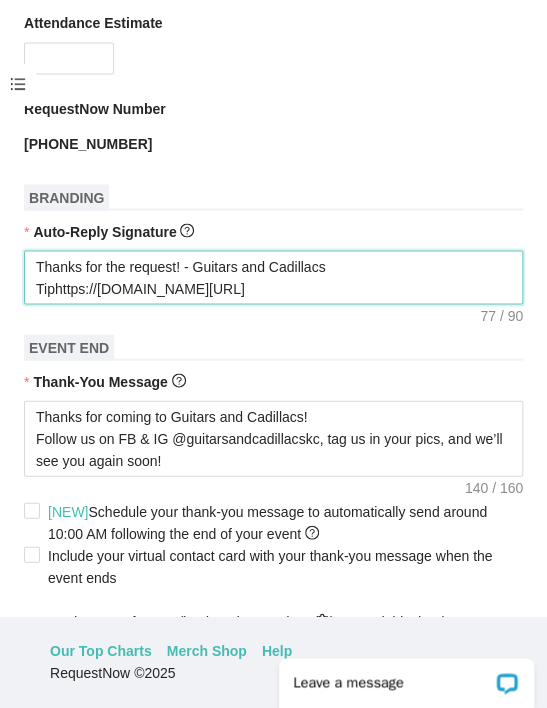 type on "Thanks for the request! - Guitars and Cadillacs
Tip https://songtip.me/44o4pEp" 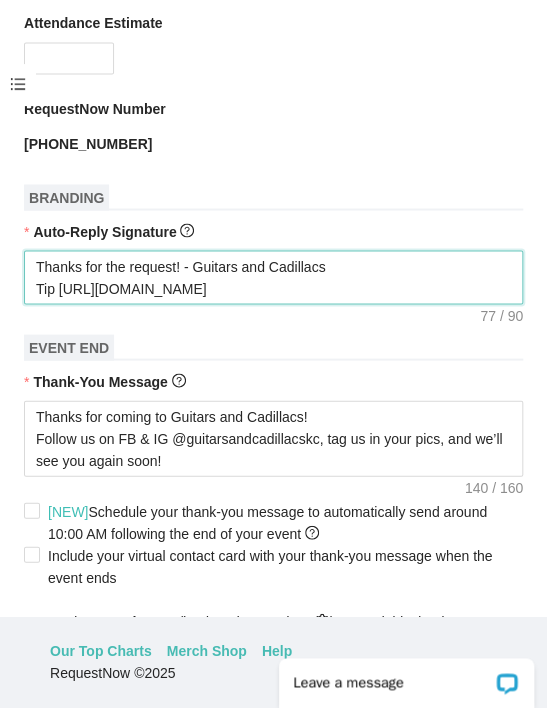 type on "Thanks for the request! - Guitars and Cadillacs
Tip https://songtip.me/44o4pEp" 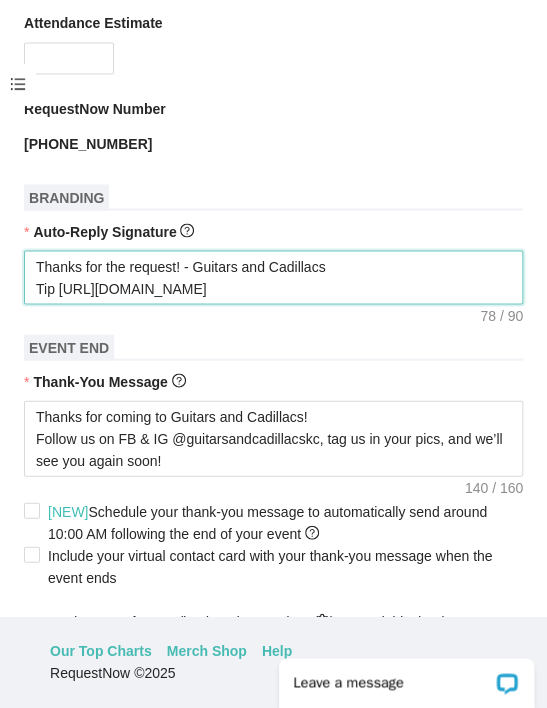 type on "Thanks for the request! - Guitars and Cadillacs
Tip yhttps://songtip.me/44o4pEp" 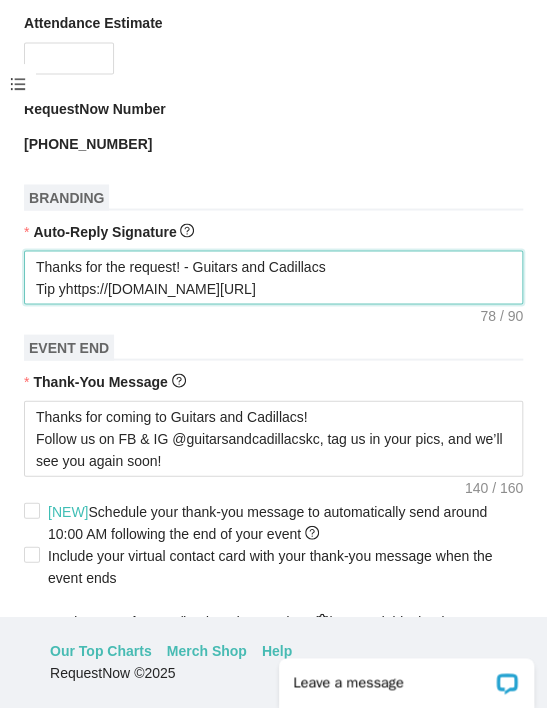 type on "Thanks for the request! - Guitars and Cadillacs
Tip yhttps://songtip.me/44o4pEp" 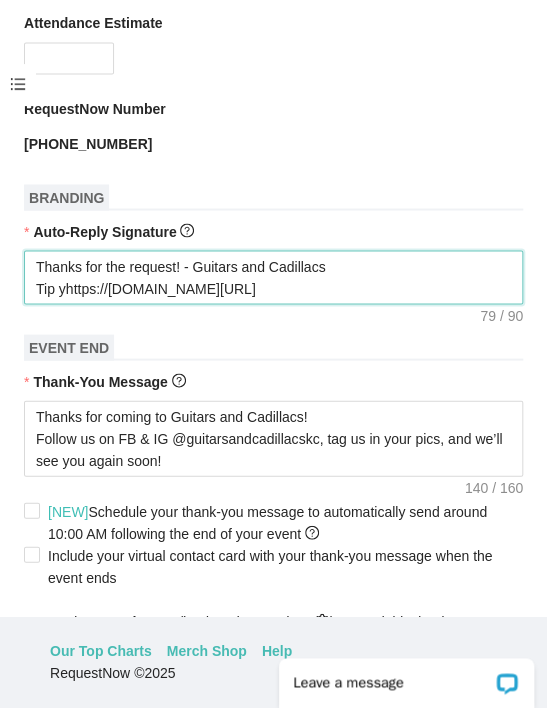 type on "Thanks for the request! - Guitars and Cadillacs
Tip yohttps://songtip.me/44o4pEp" 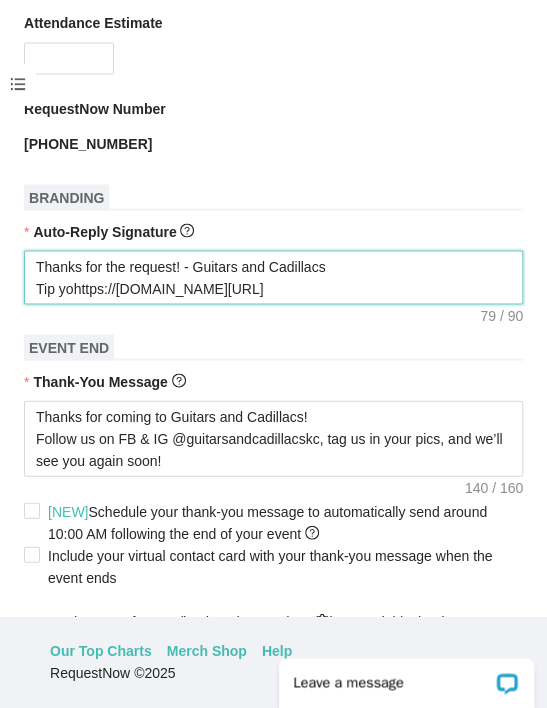type on "Thanks for the request! - Guitars and Cadillacs
Tip yohttps://songtip.me/44o4pEp" 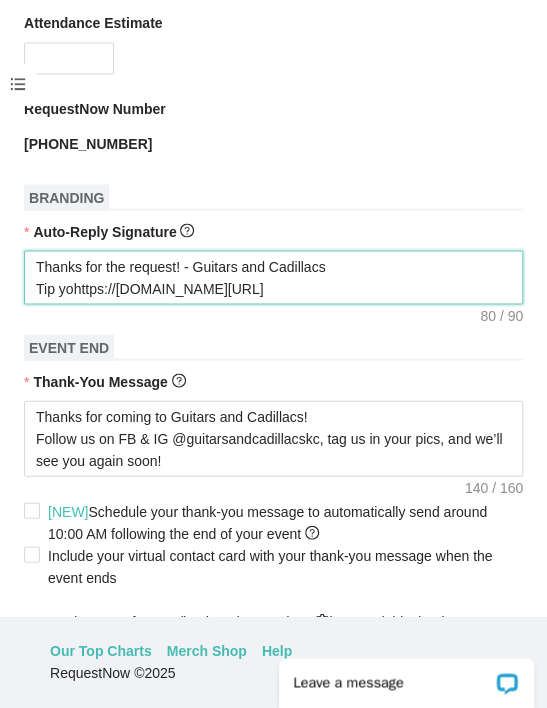 type on "Thanks for the request! - Guitars and Cadillacs
Tip youhttps://songtip.me/44o4pEp" 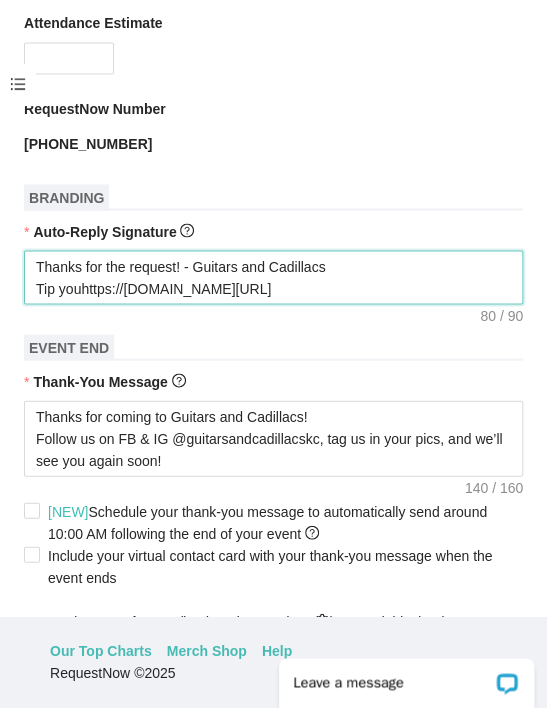 type on "Thanks for the request! - Guitars and Cadillacs
Tip youhttps://songtip.me/44o4pEp" 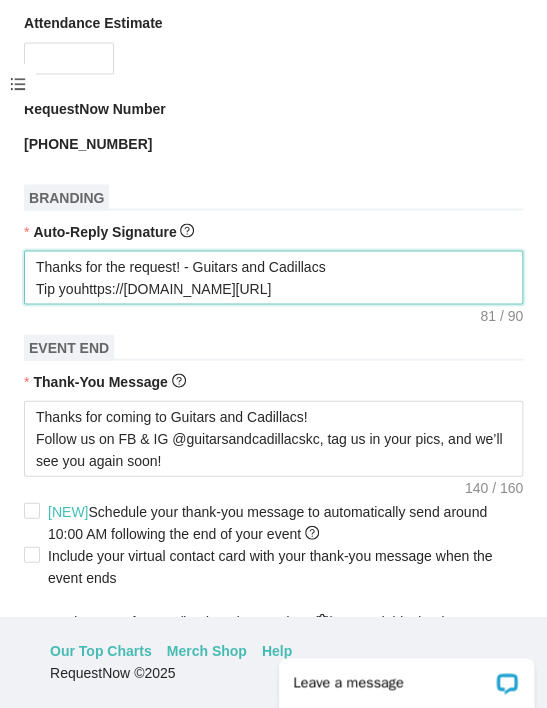type on "Thanks for the request! - Guitars and Cadillacs
Tip yourhttps://songtip.me/44o4pEp" 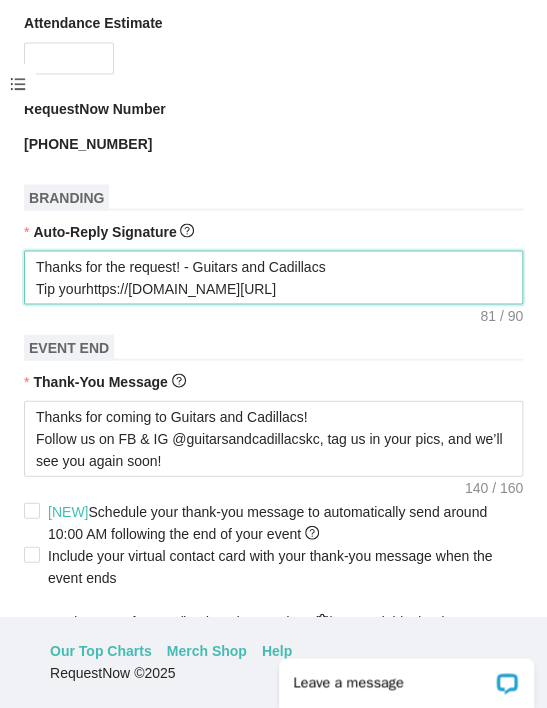 type on "Thanks for the request! - Guitars and Cadillacs
Tip yourhttps://songtip.me/44o4pEp" 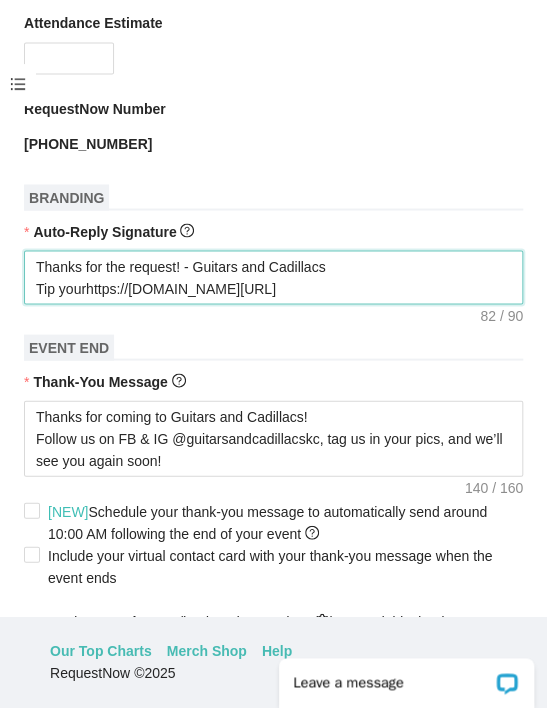 type on "Thanks for the request! - Guitars and Cadillacs
Tip your https://songtip.me/44o4pEp" 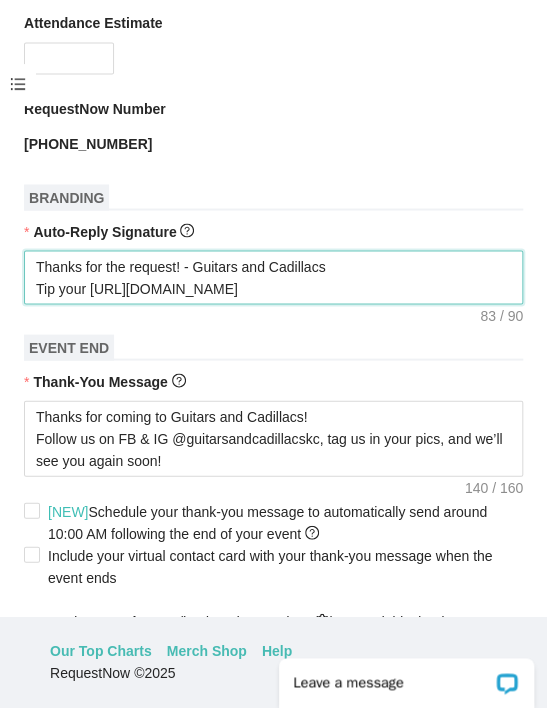 type on "Thanks for the request! - Guitars and Cadillacs
Tip your Dhttps://songtip.me/44o4pEp" 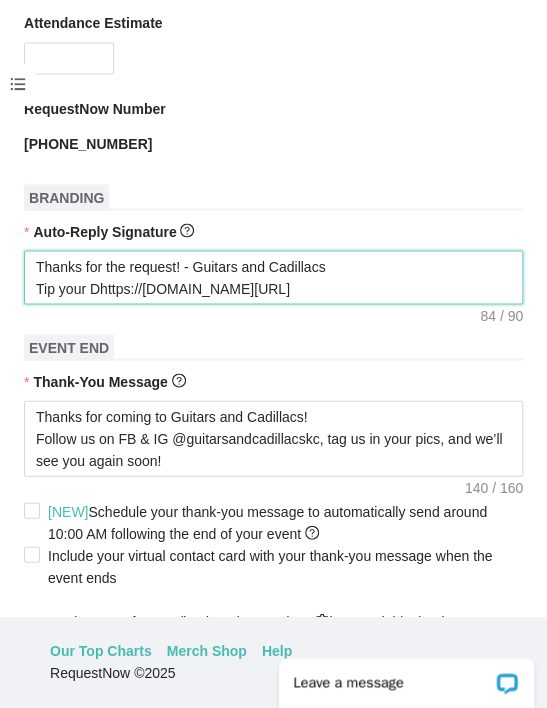 type on "Thanks for the request! - Guitars and Cadillacs
Tip your Djhttps://songtip.me/44o4pEp" 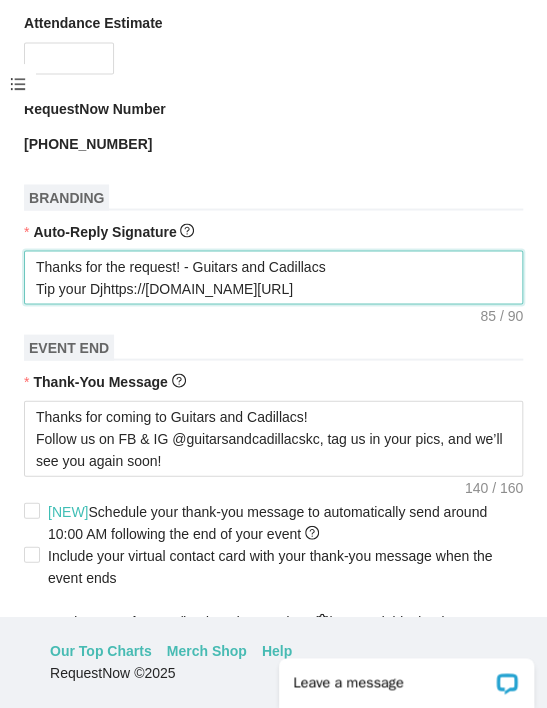 type on "Thanks for the request! - Guitars and Cadillacs
Tip your DJhttps://songtip.me/44o4pEp" 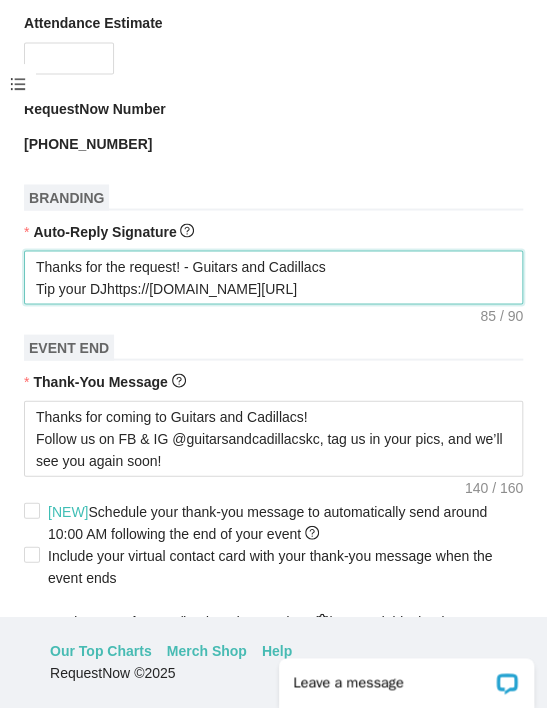 type on "Thanks for the request! - Guitars and Cadillacs
Tip your DJ!https://songtip.me/44o4pEp" 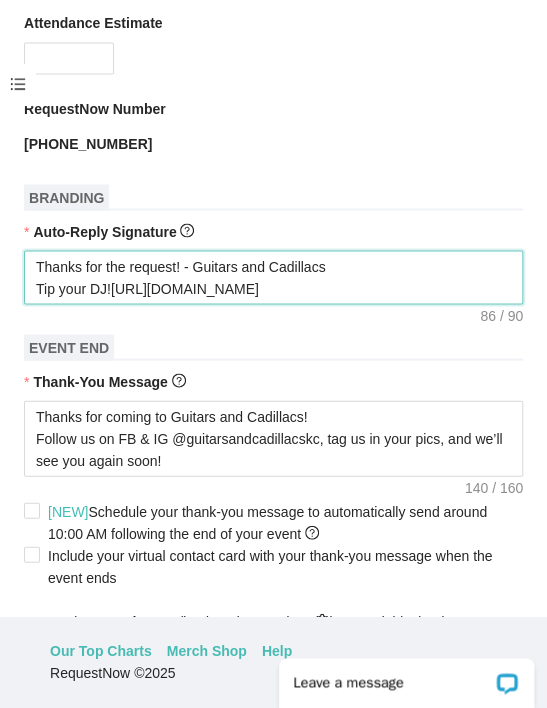 type on "Thanks for the request! - Guitars and Cadillacs
Tip your DJ! https://songtip.me/44o4pEp" 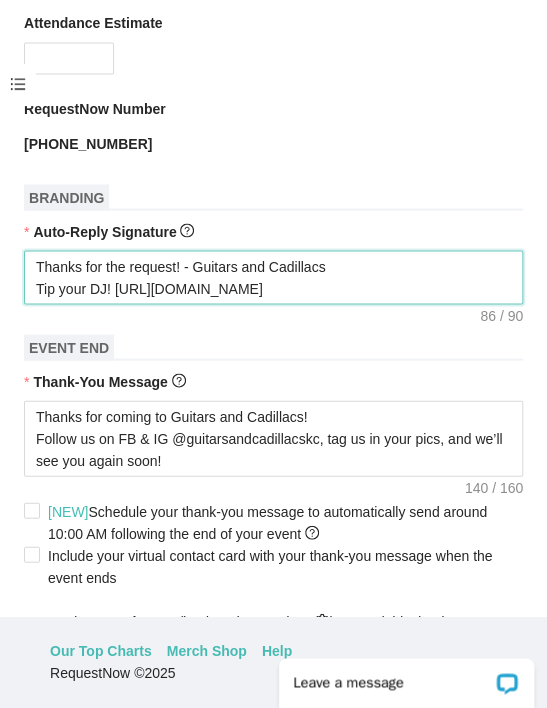 type on "Thanks for the request! - Guitars and Cadillacs
Tip your DJ! https://songtip.me/44o4pEp" 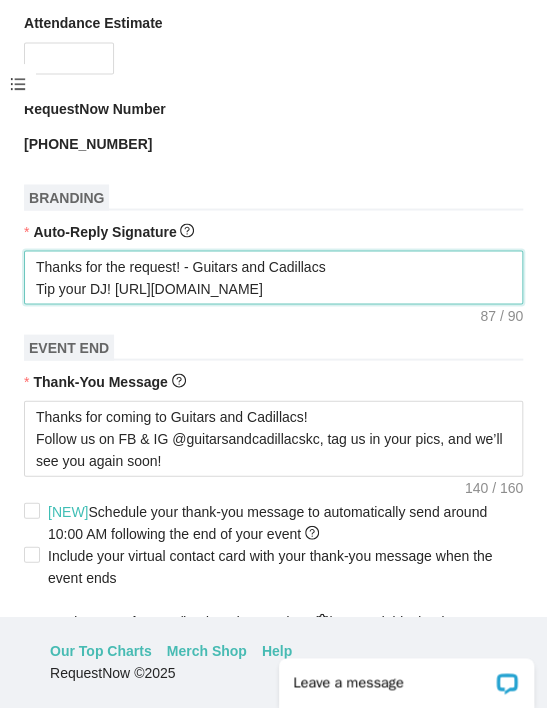 type on "Thanks for the request! - Guitars and Cadillacs
Tip your DJ!  https://songtip.me/44o4pEp" 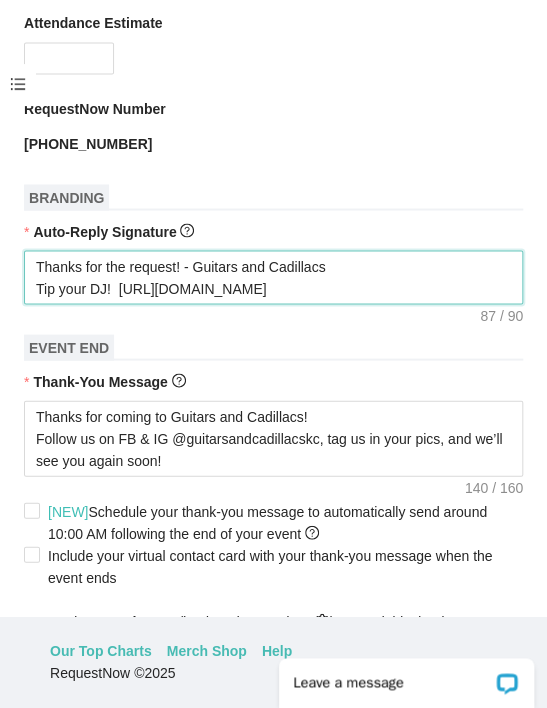 type on "Thanks for the request! - Guitars and Cadillacs
Tip your DJ!  https://songtip.me/44o4pEp" 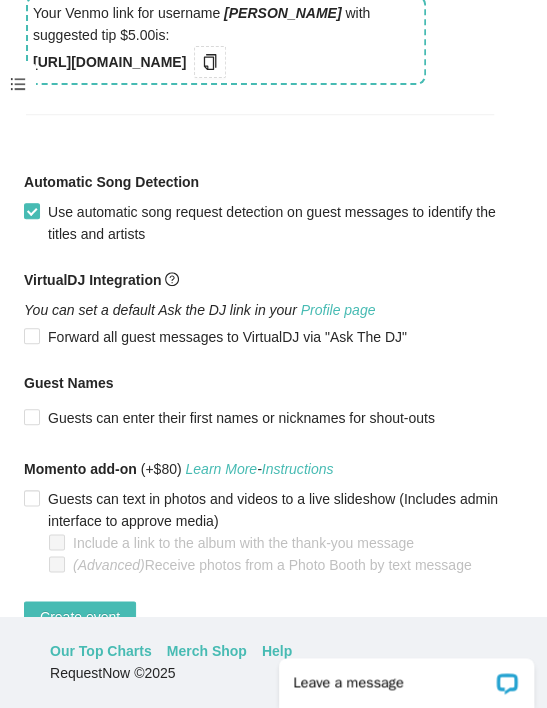 scroll, scrollTop: 1696, scrollLeft: 0, axis: vertical 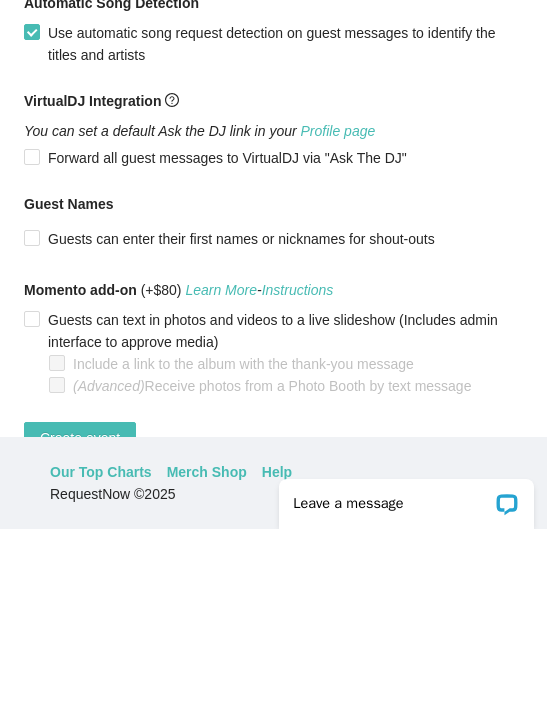 type on "Thanks for the request! - Guitars and Cadillacs
Tip your DJ!  https://songtip.me/44o4pEp" 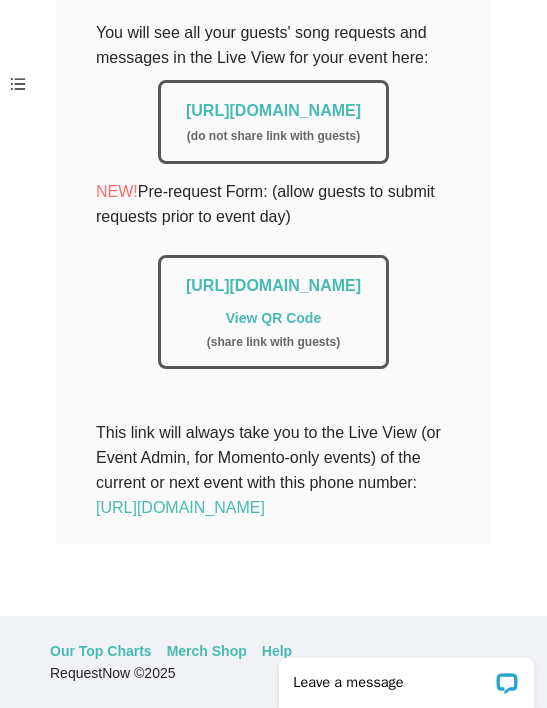 scroll, scrollTop: 494, scrollLeft: 0, axis: vertical 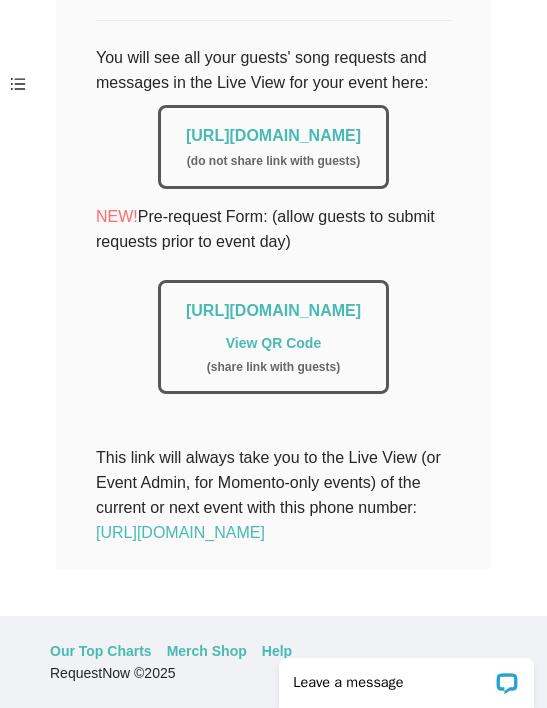 click on "https://app.requestnow.io/jedgkpr/next" at bounding box center (180, 532) 